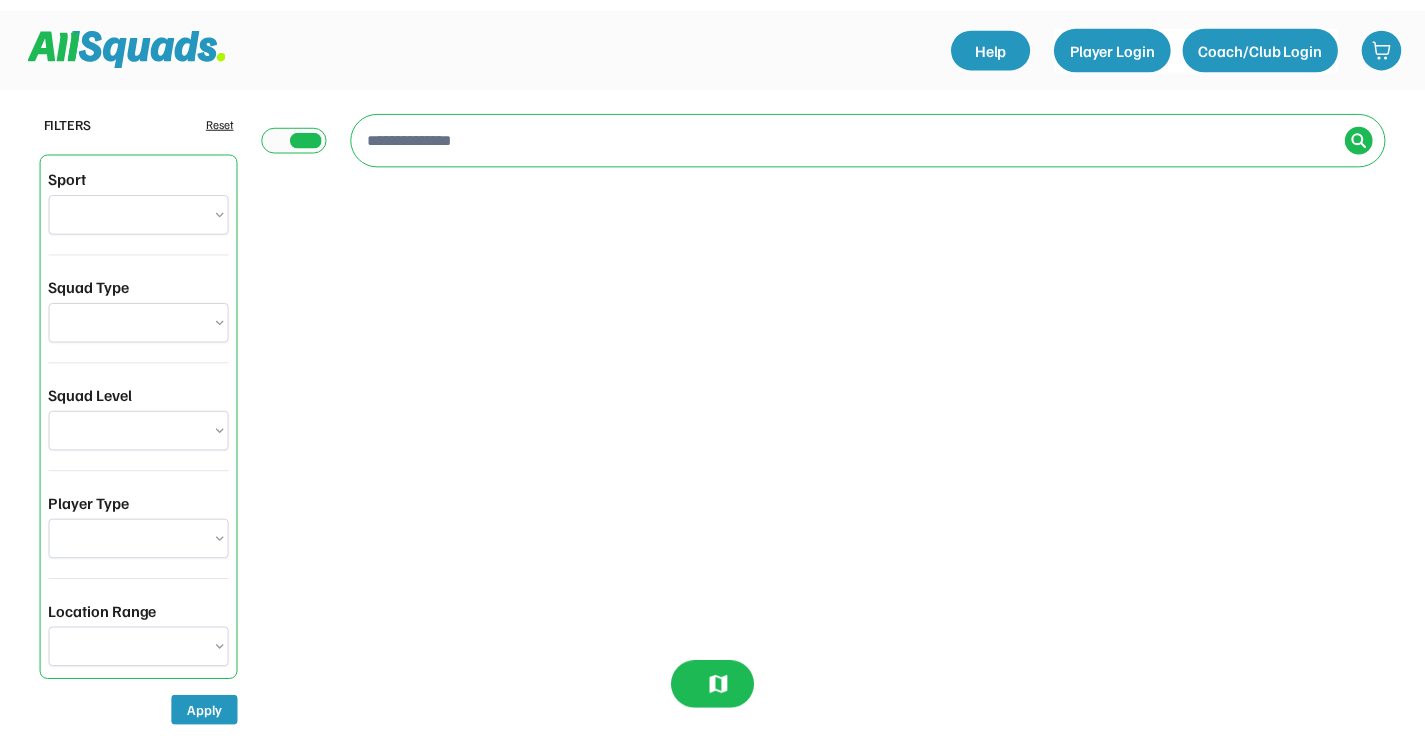 scroll, scrollTop: 0, scrollLeft: 0, axis: both 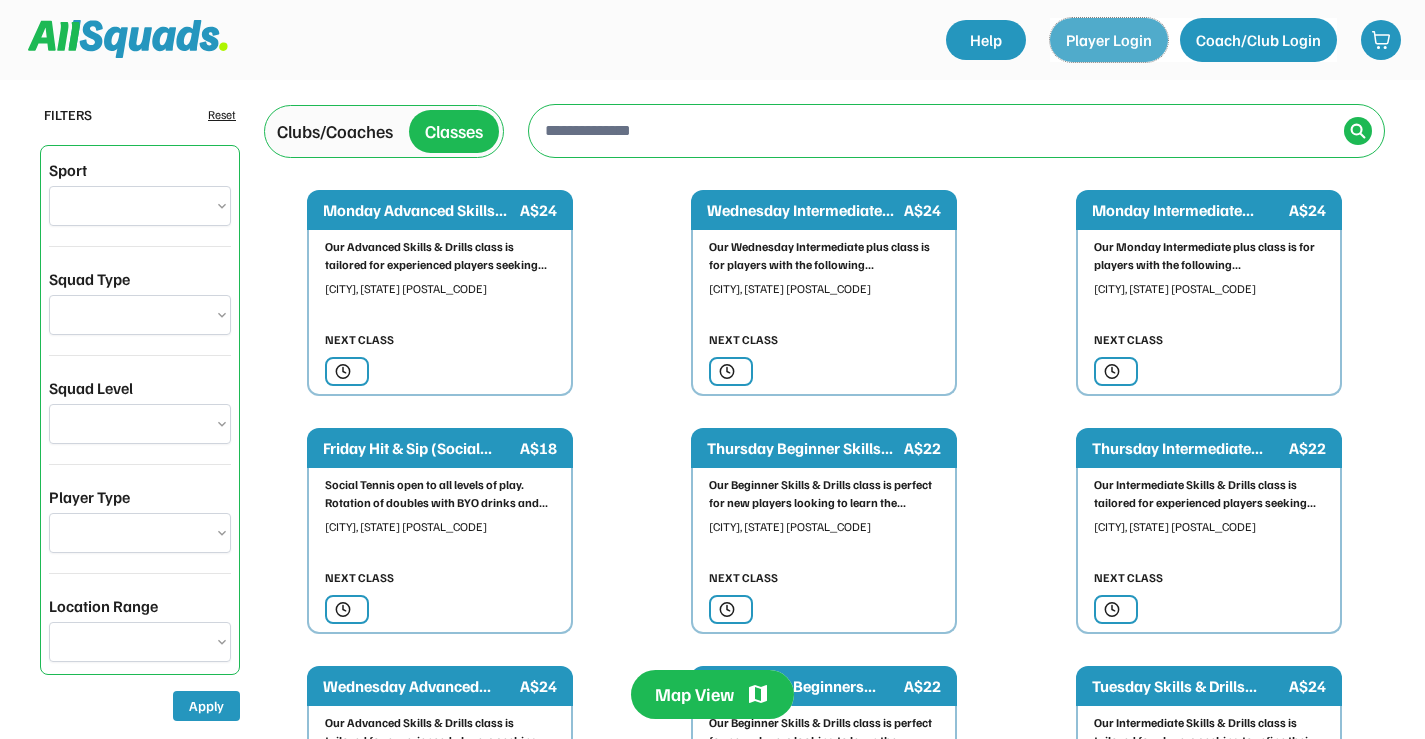 click on "Player Login" at bounding box center (1109, 40) 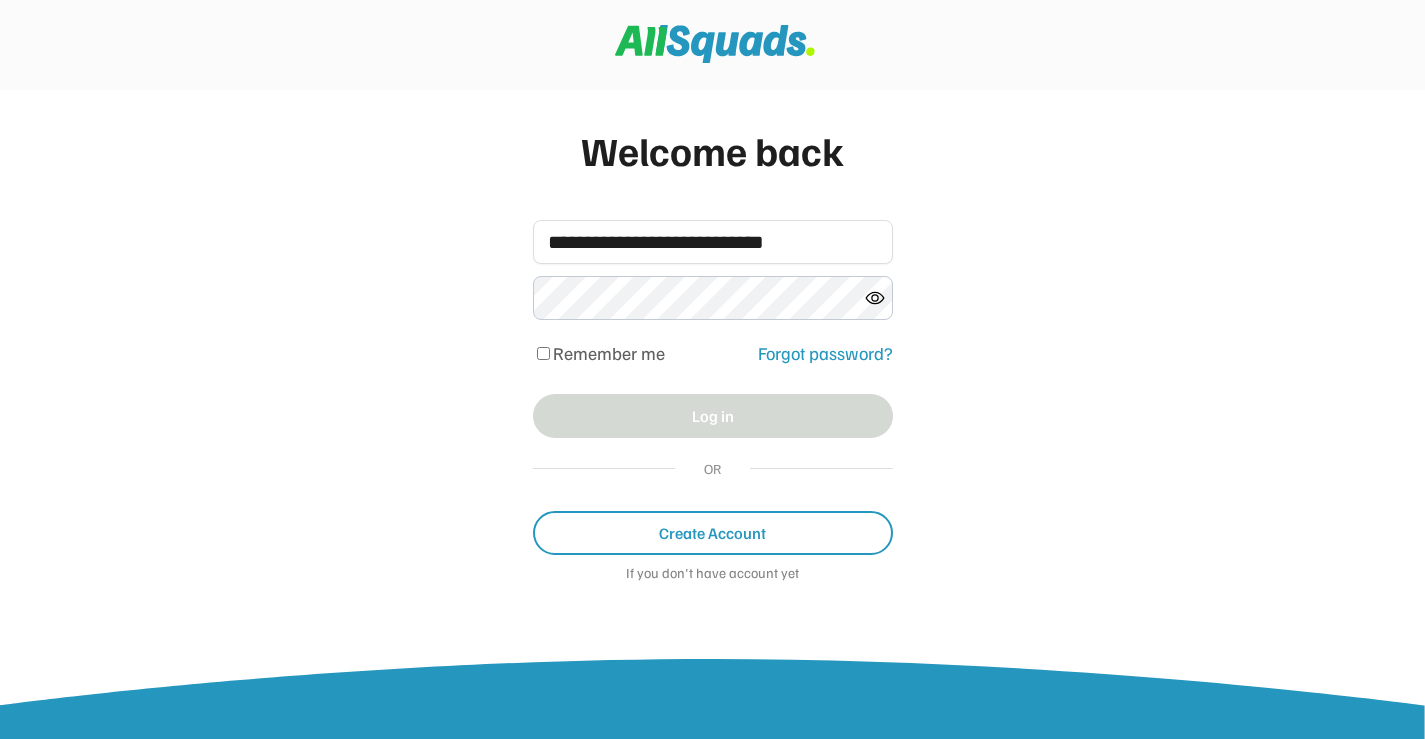 scroll, scrollTop: 0, scrollLeft: 0, axis: both 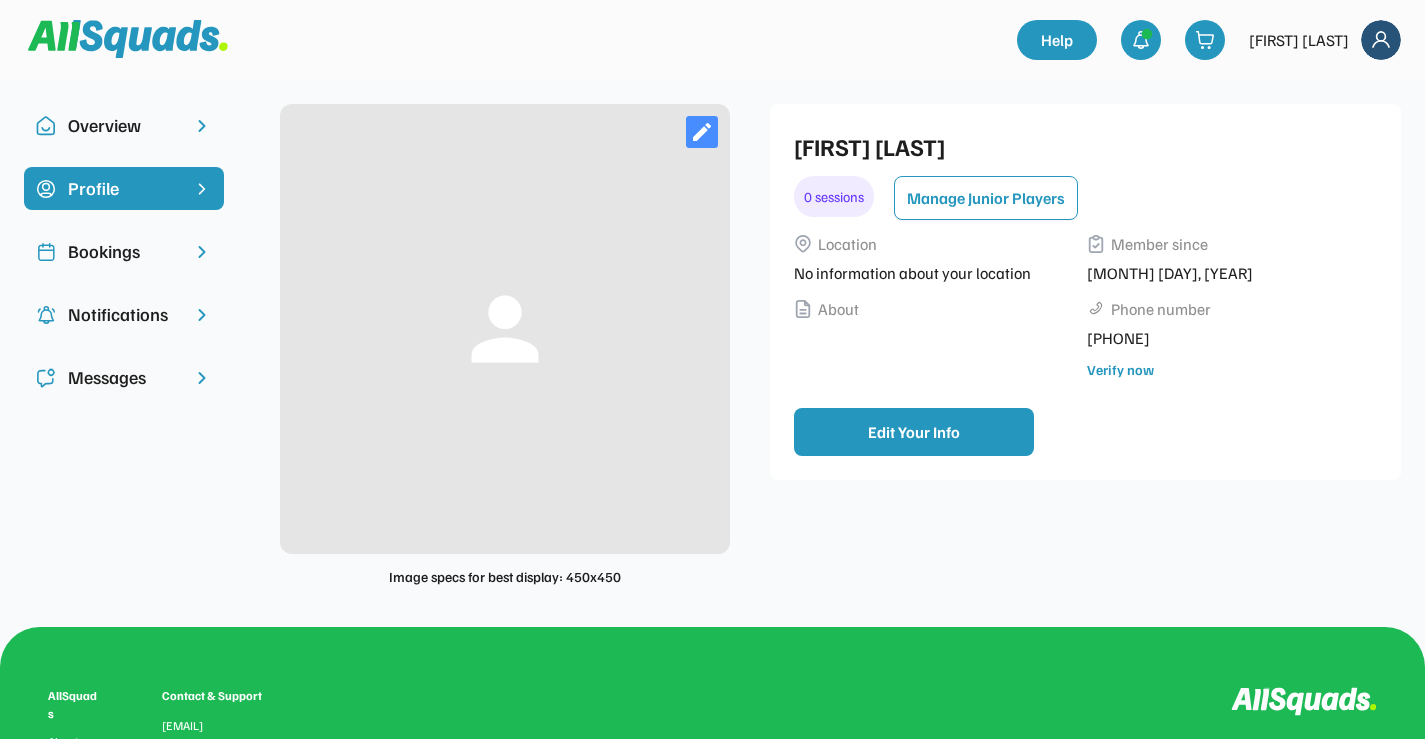 click at bounding box center (1381, 40) 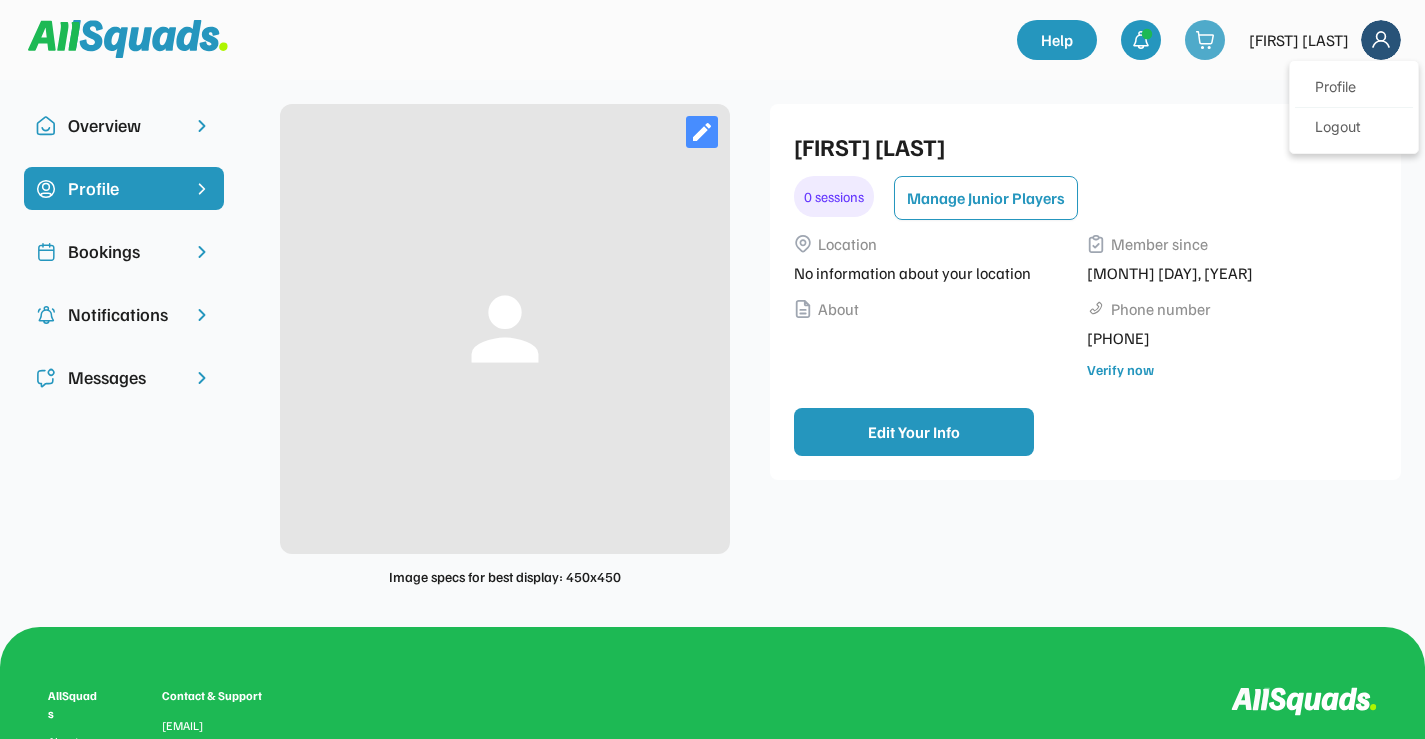 click at bounding box center (1205, 40) 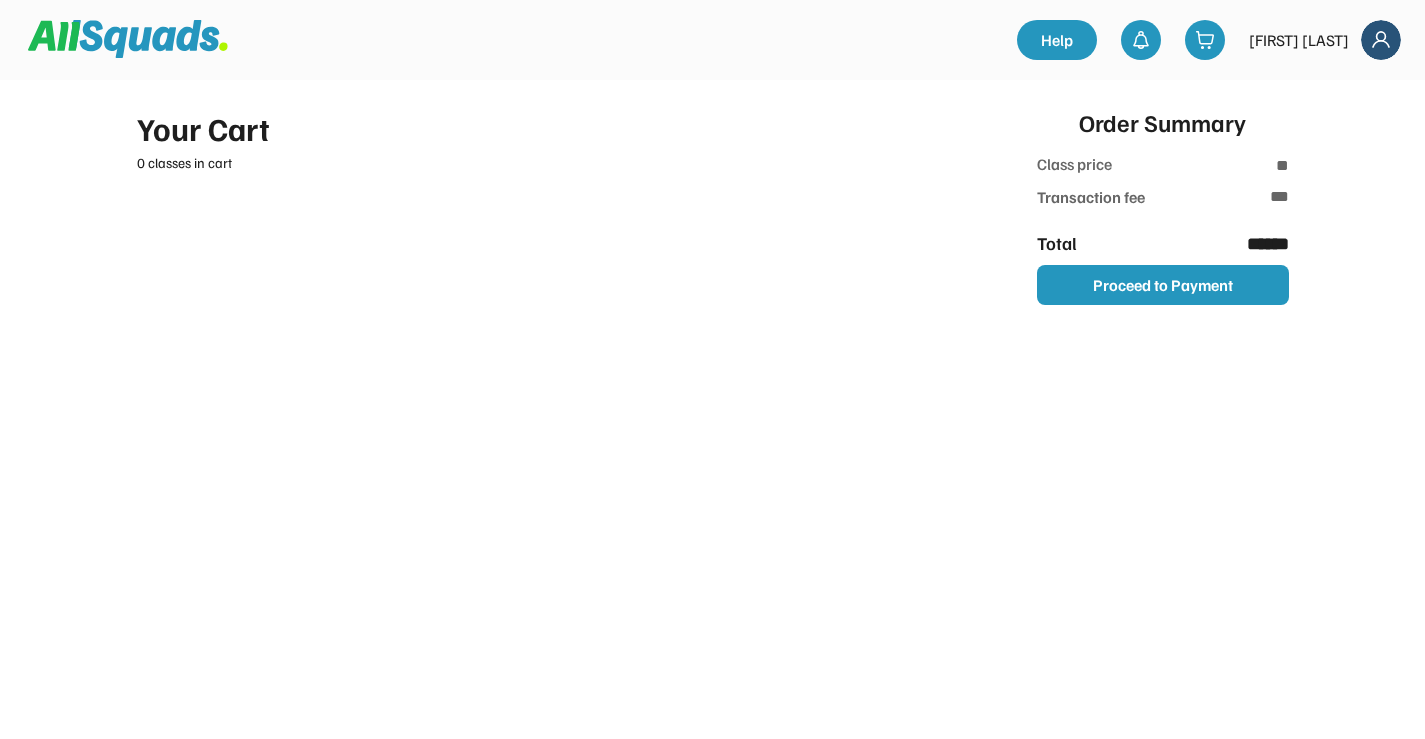 scroll, scrollTop: 0, scrollLeft: 0, axis: both 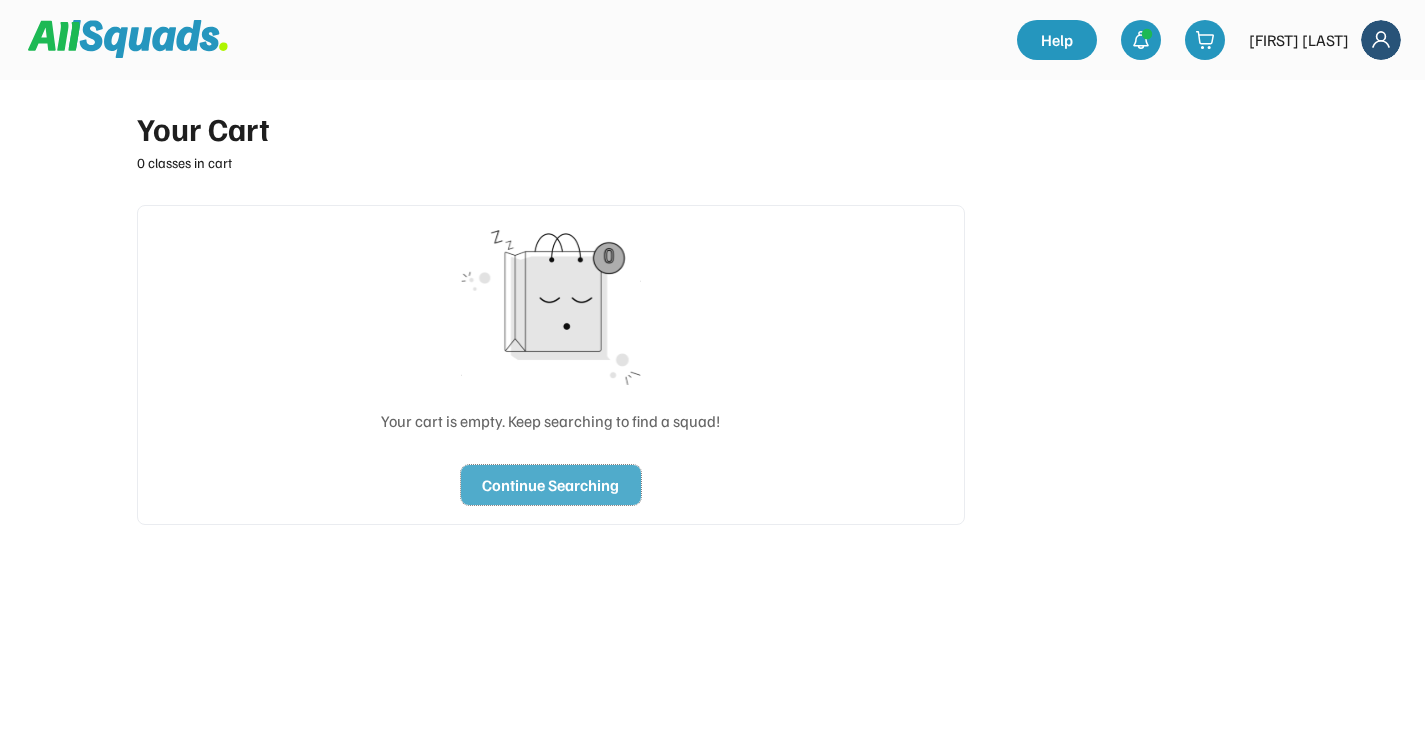 click on "Continue Searching" at bounding box center (551, 485) 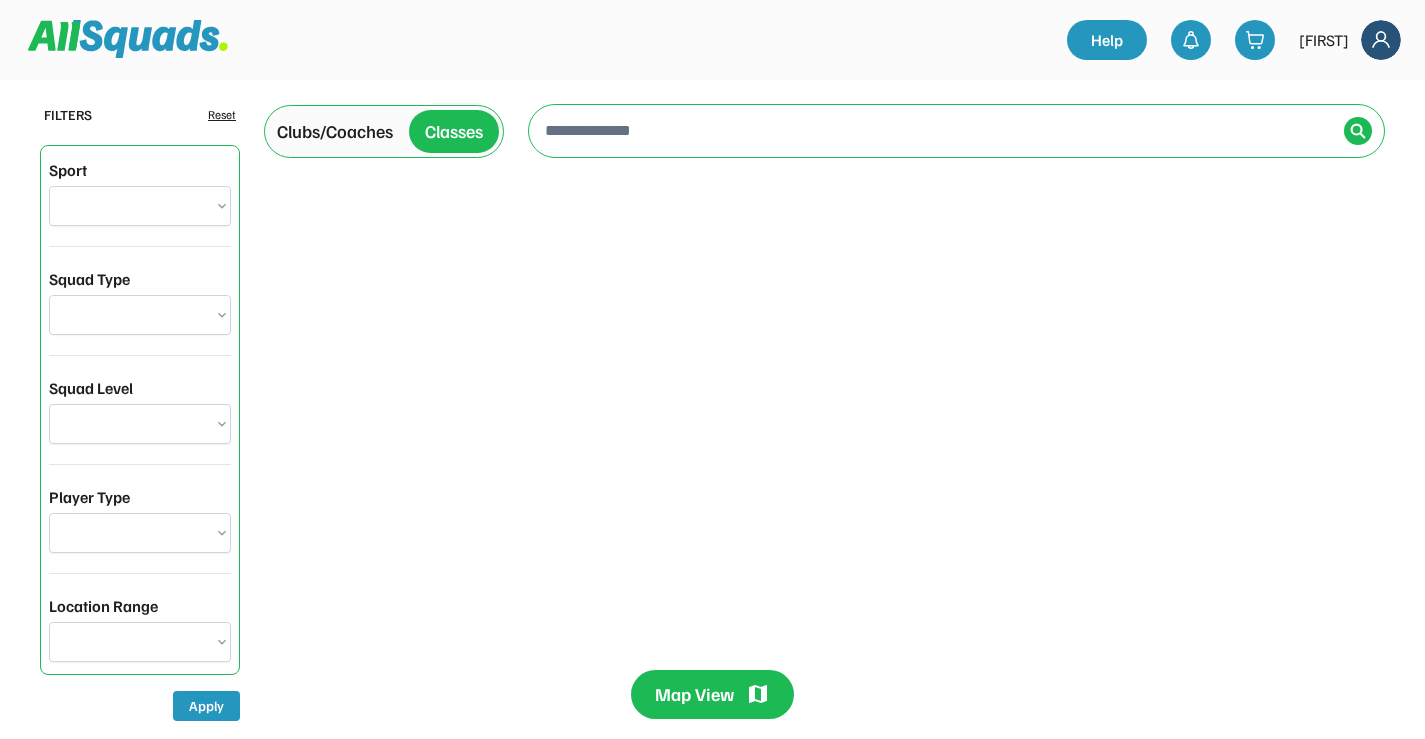 scroll, scrollTop: 0, scrollLeft: 0, axis: both 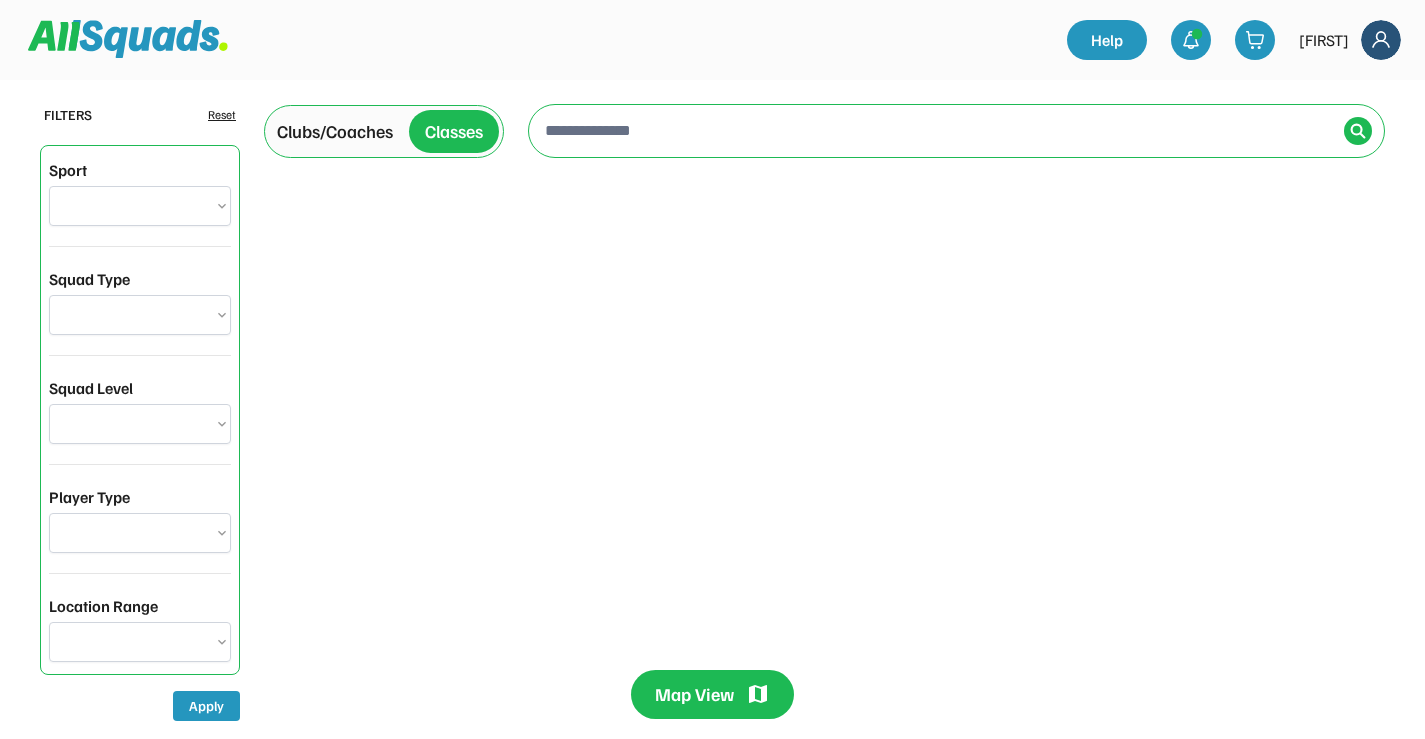 click at bounding box center (938, 130) 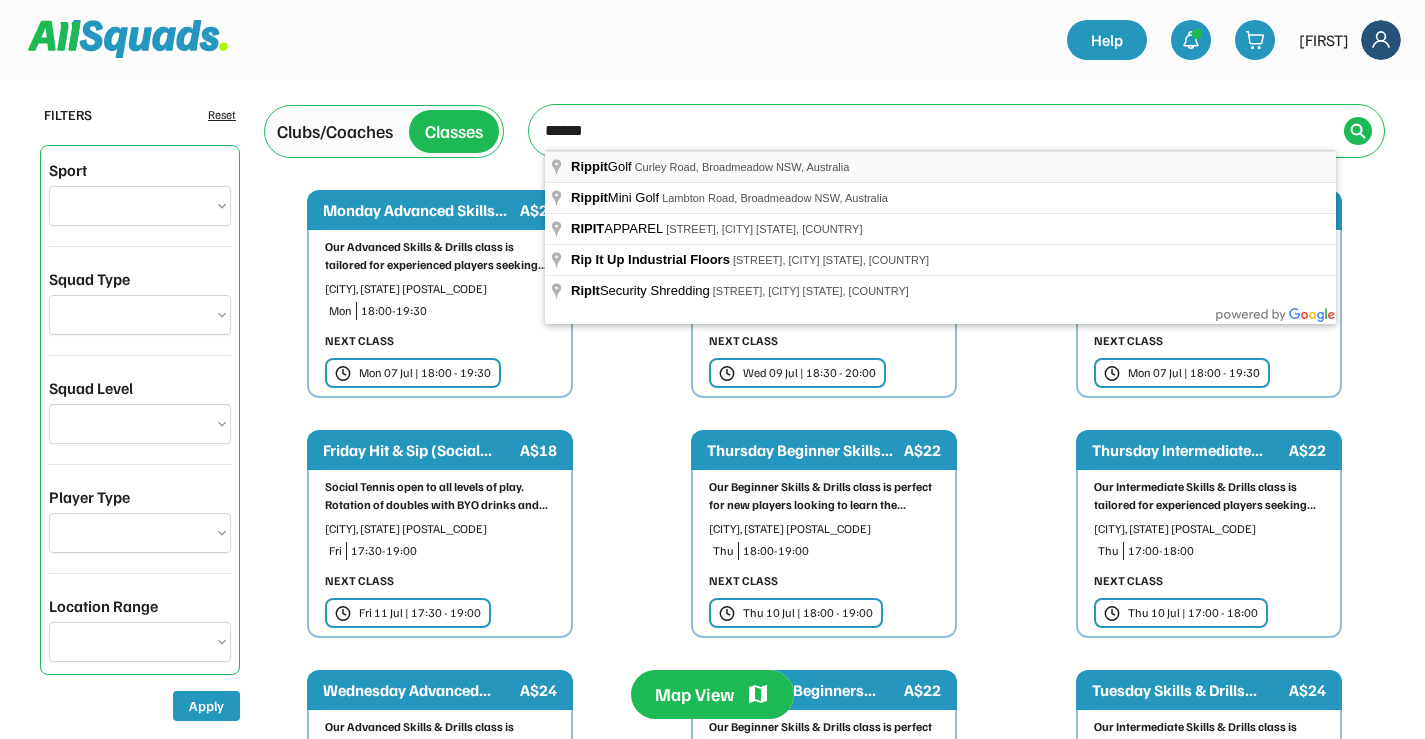 type on "******" 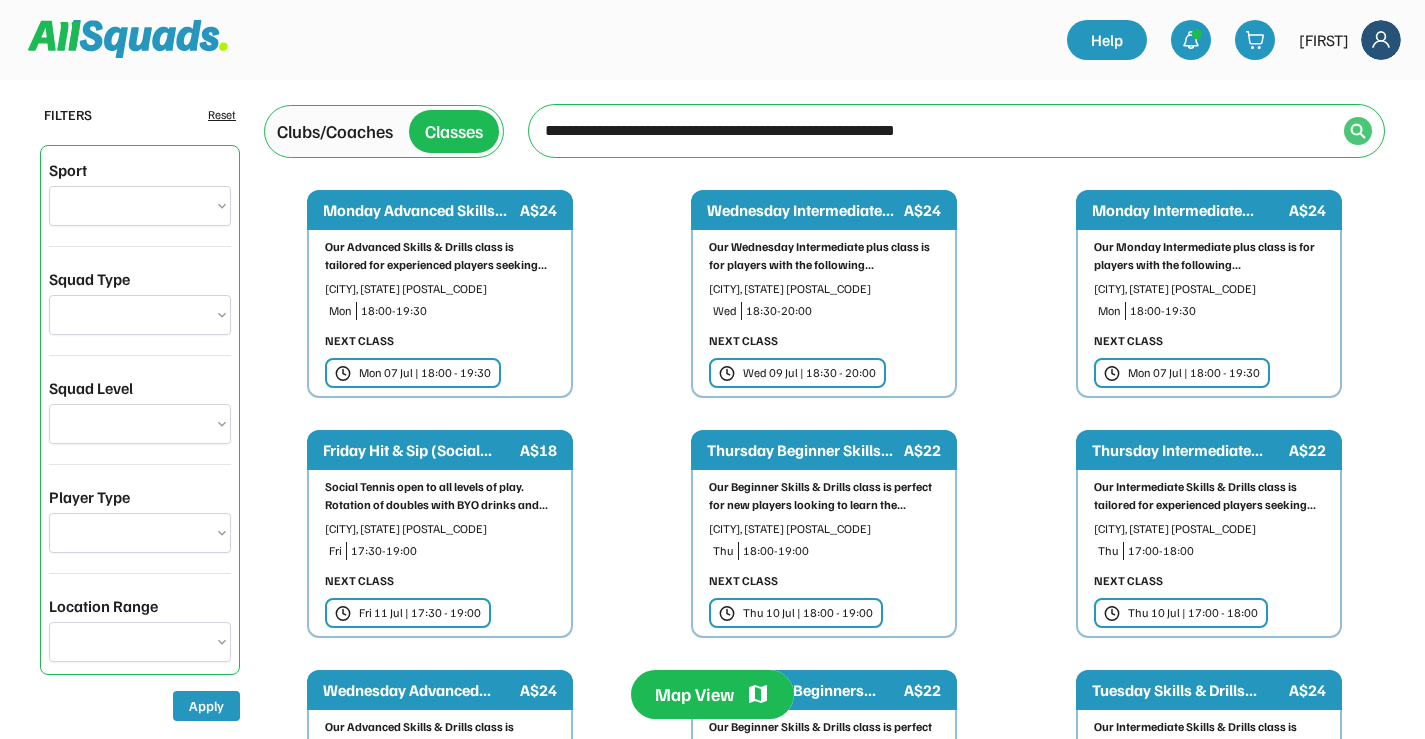 click at bounding box center (1358, 131) 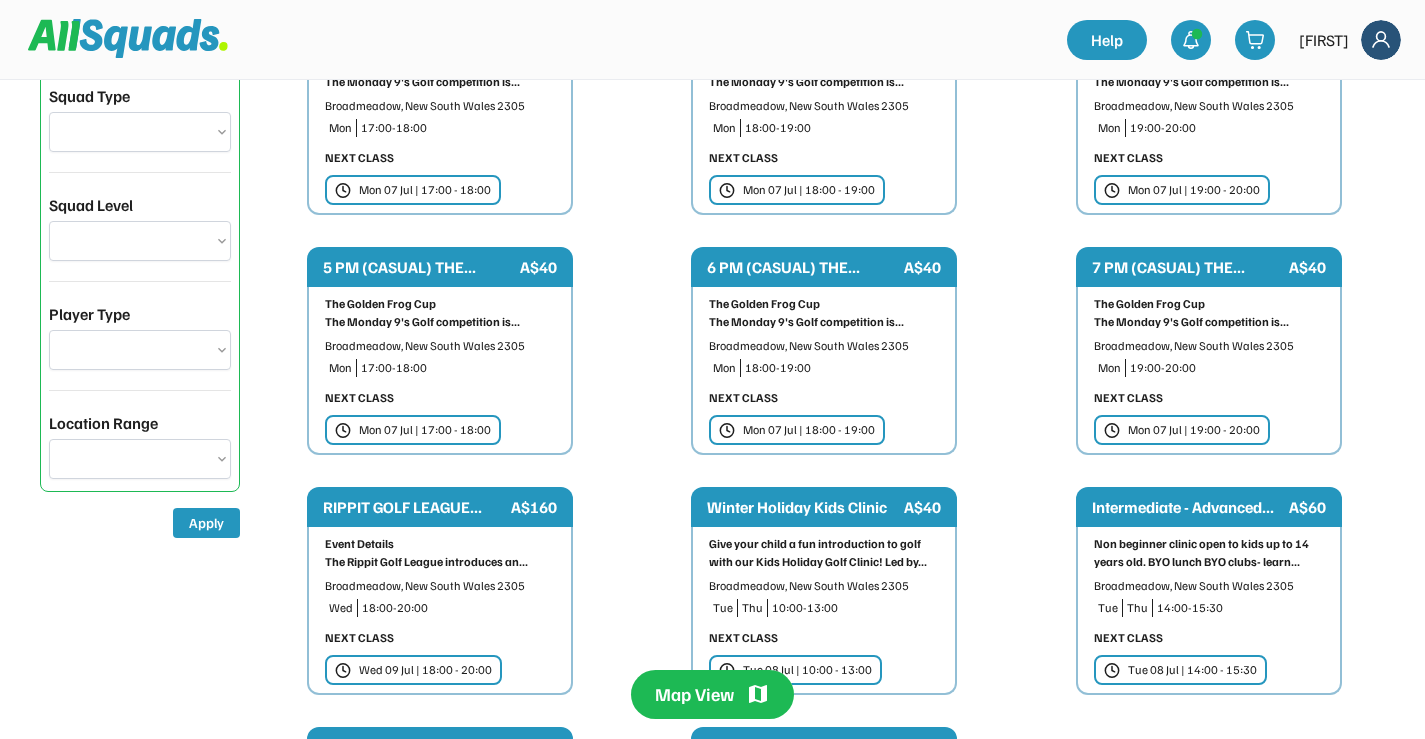 scroll, scrollTop: 200, scrollLeft: 0, axis: vertical 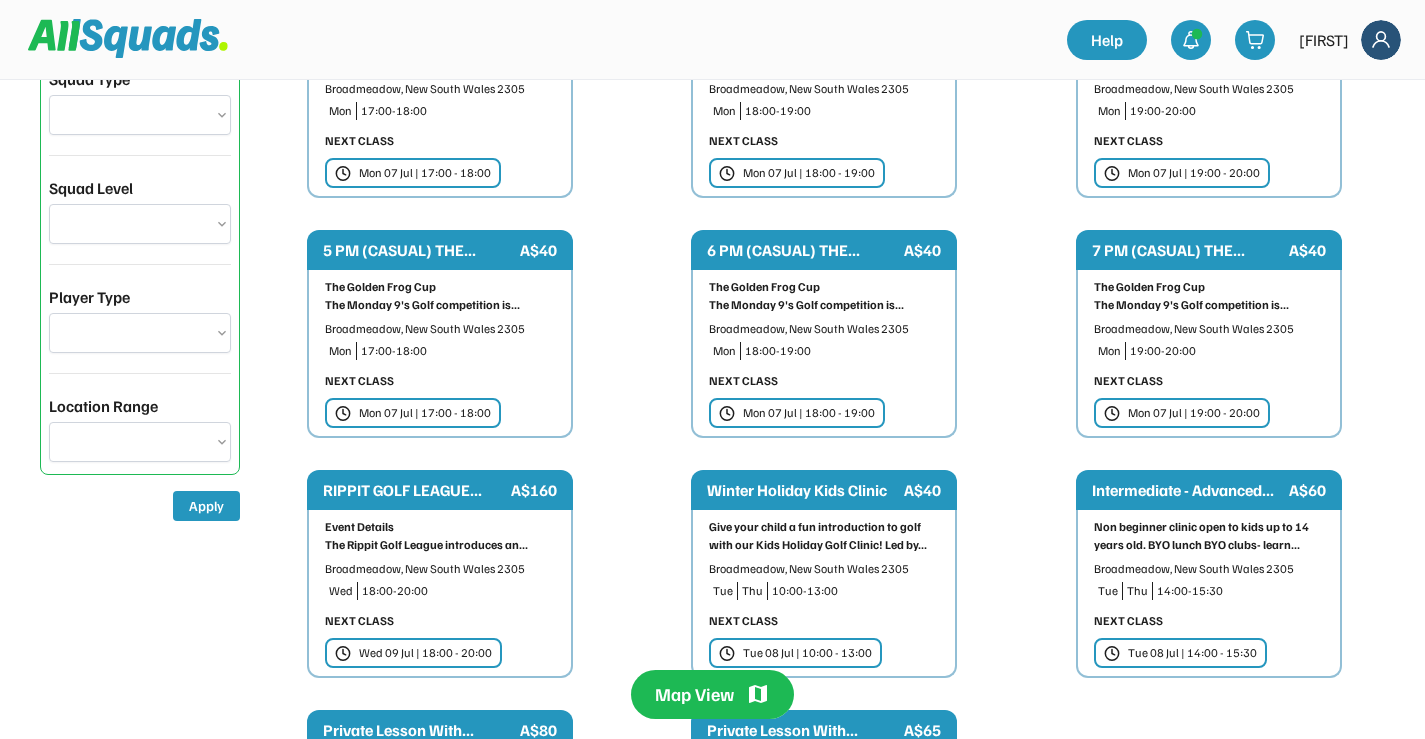 click on "18:00-19:00" at bounding box center [842, 351] 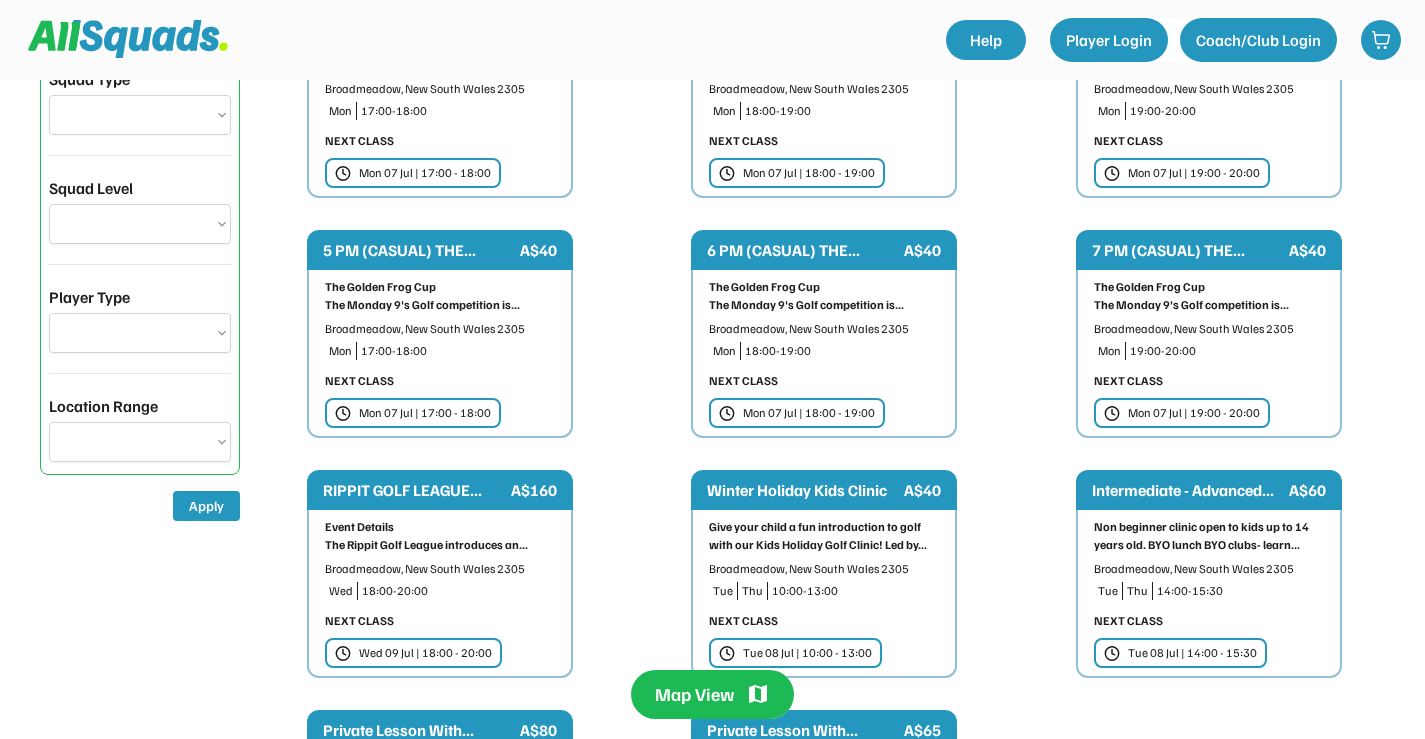 scroll, scrollTop: 0, scrollLeft: 0, axis: both 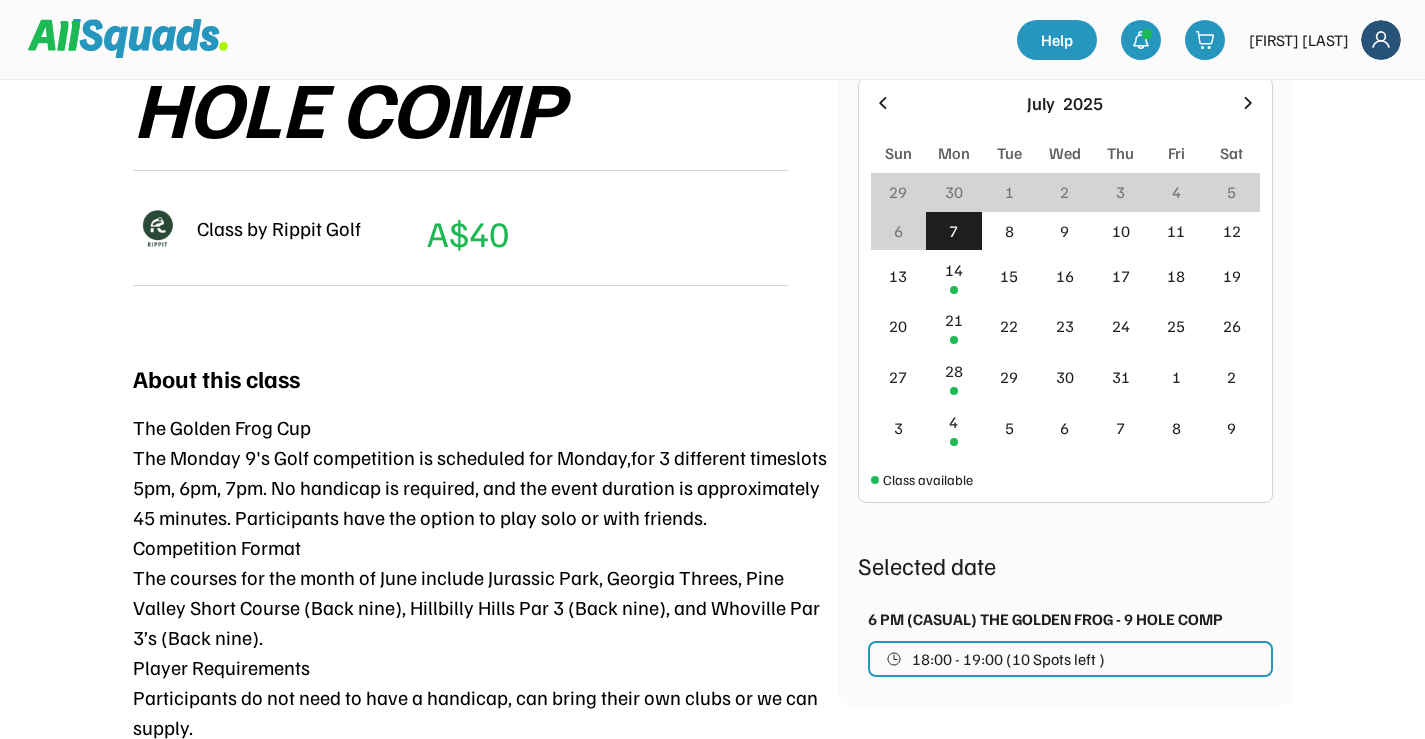 click on "18:00 - 19:00 (10 Spots left )" at bounding box center [1008, 659] 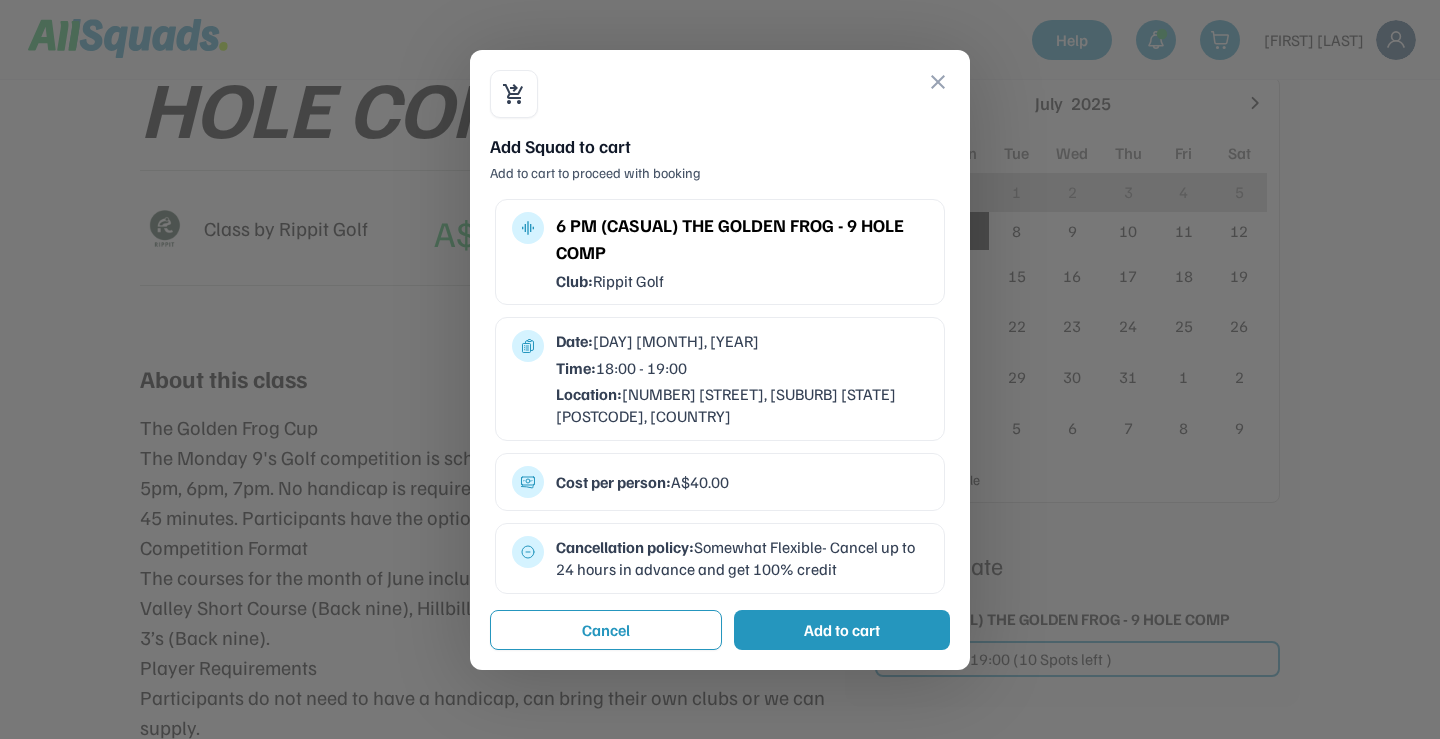 click on "Add to cart" at bounding box center [842, 630] 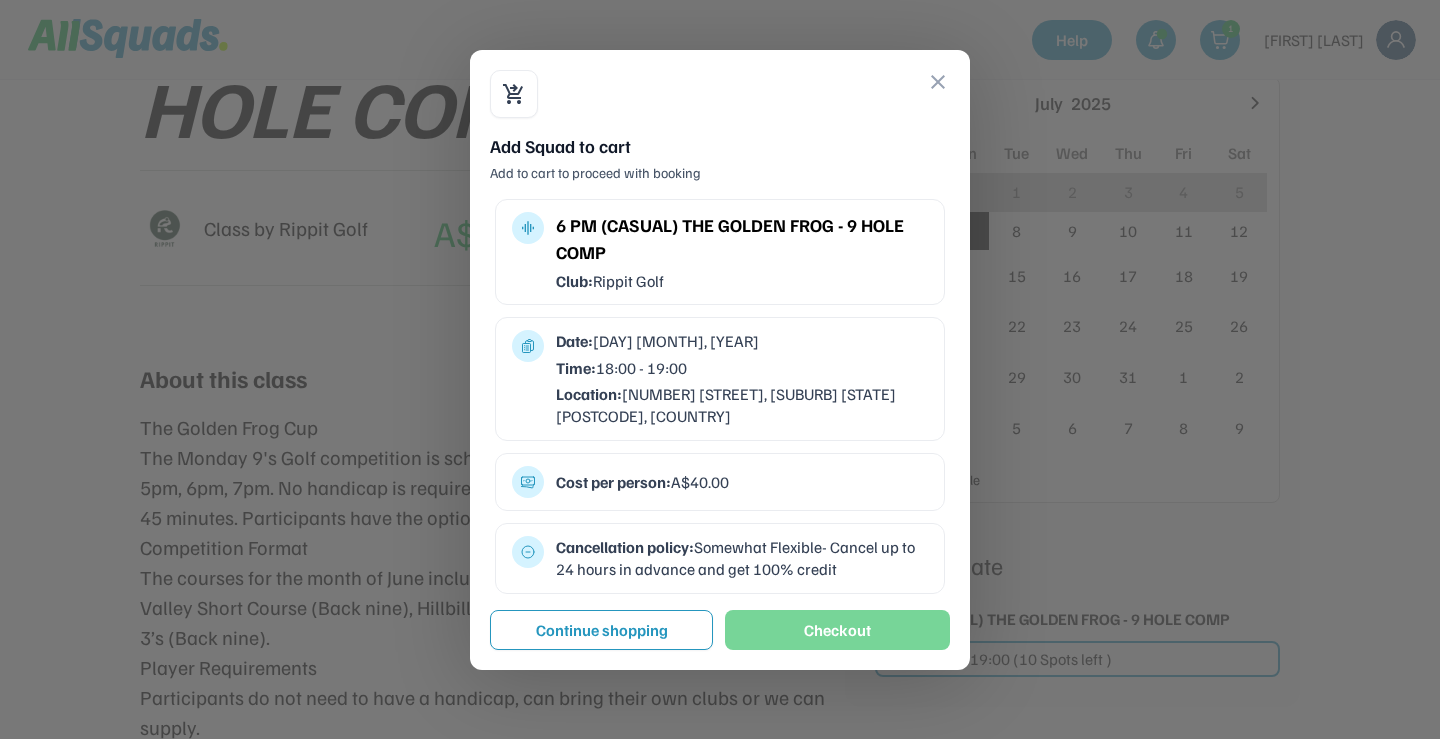 click on "Checkout" at bounding box center (837, 630) 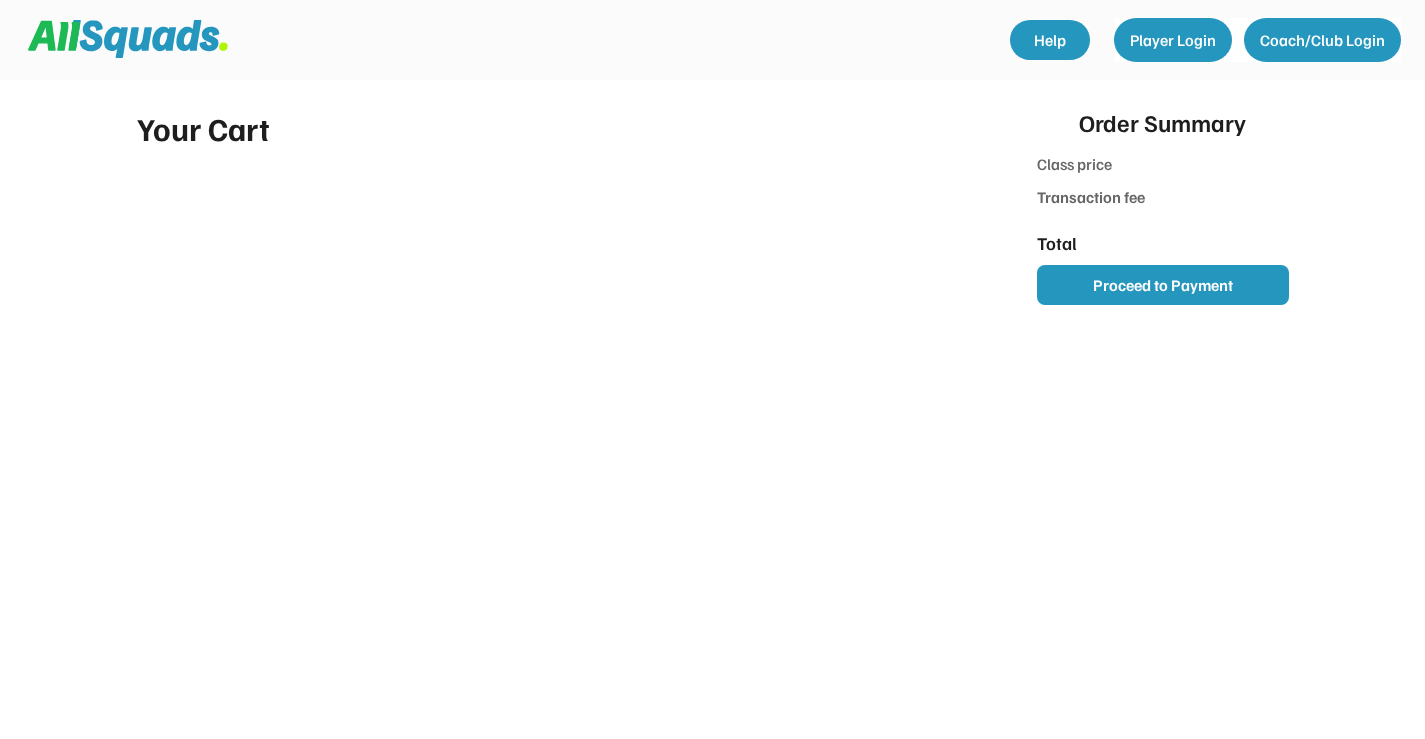 scroll, scrollTop: 0, scrollLeft: 0, axis: both 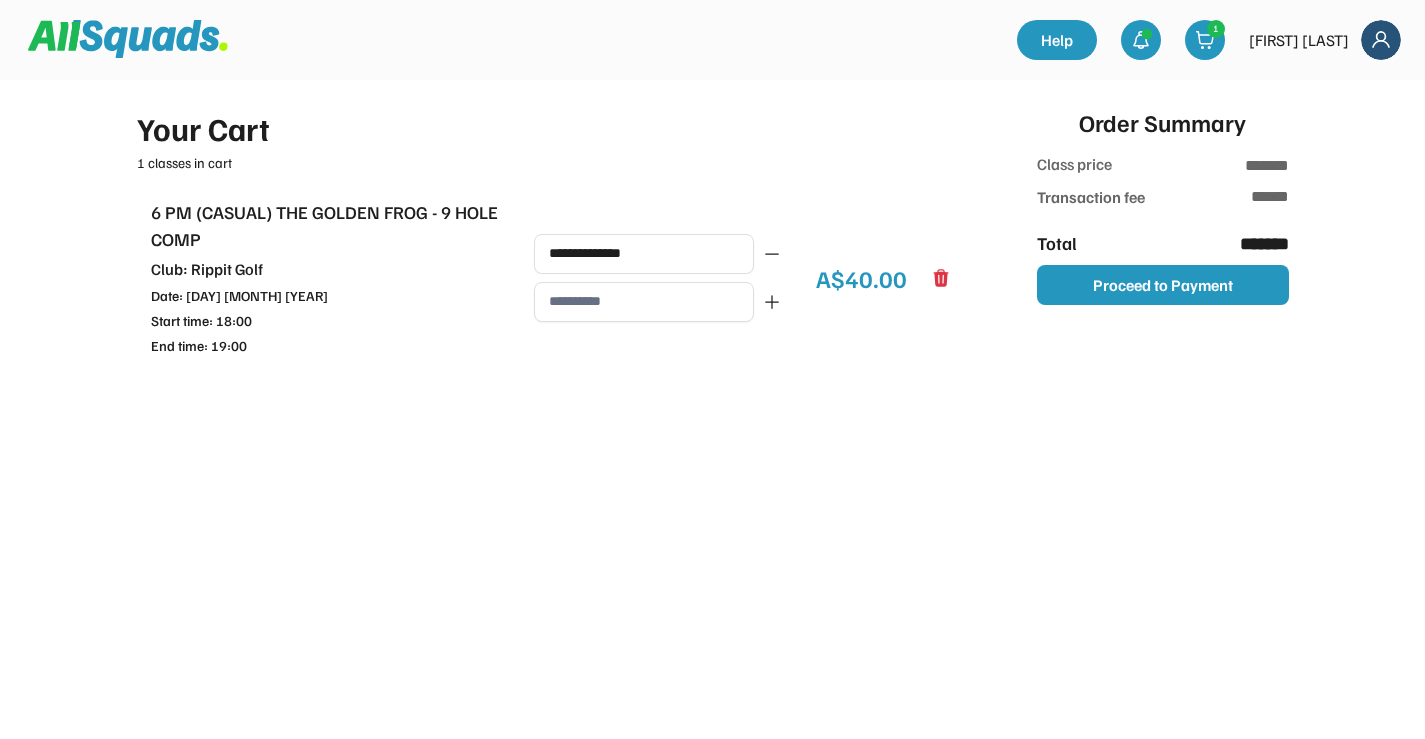 click at bounding box center [644, 302] 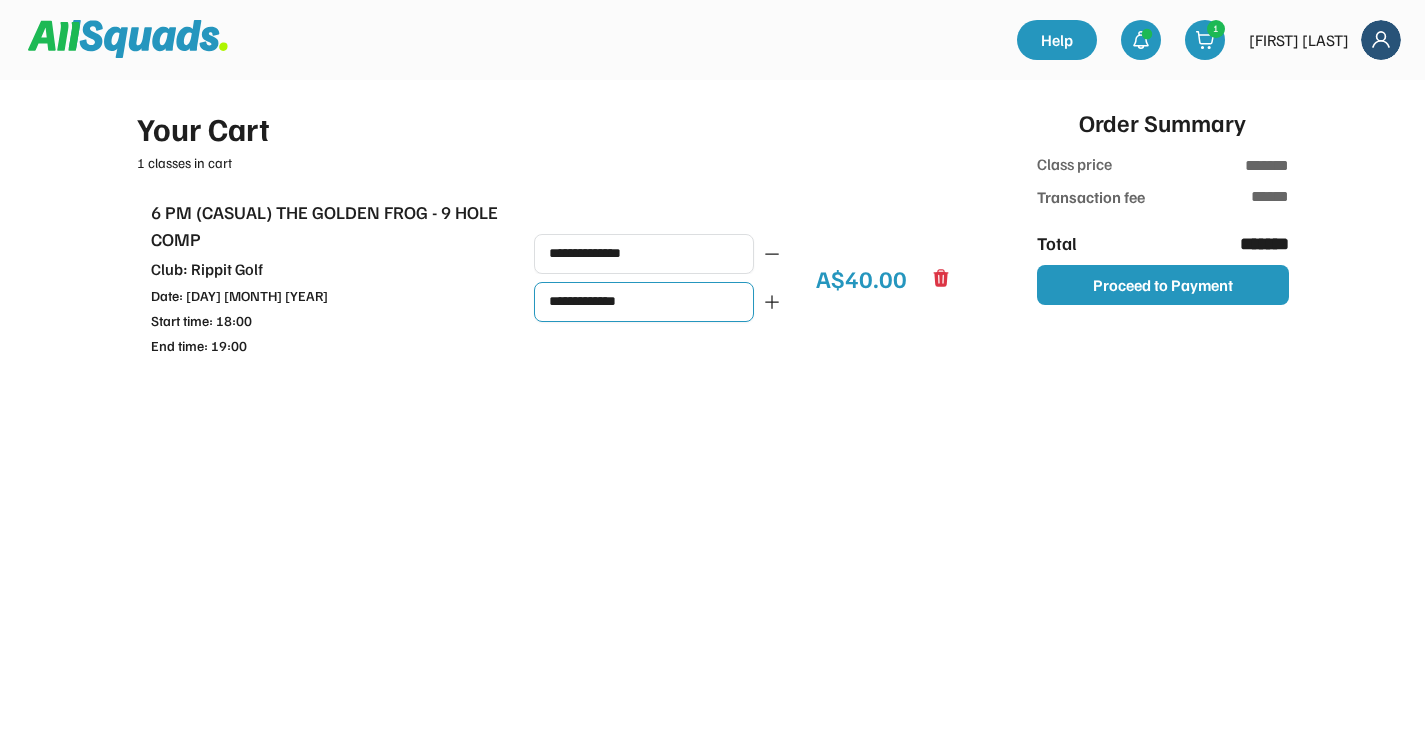 type on "**********" 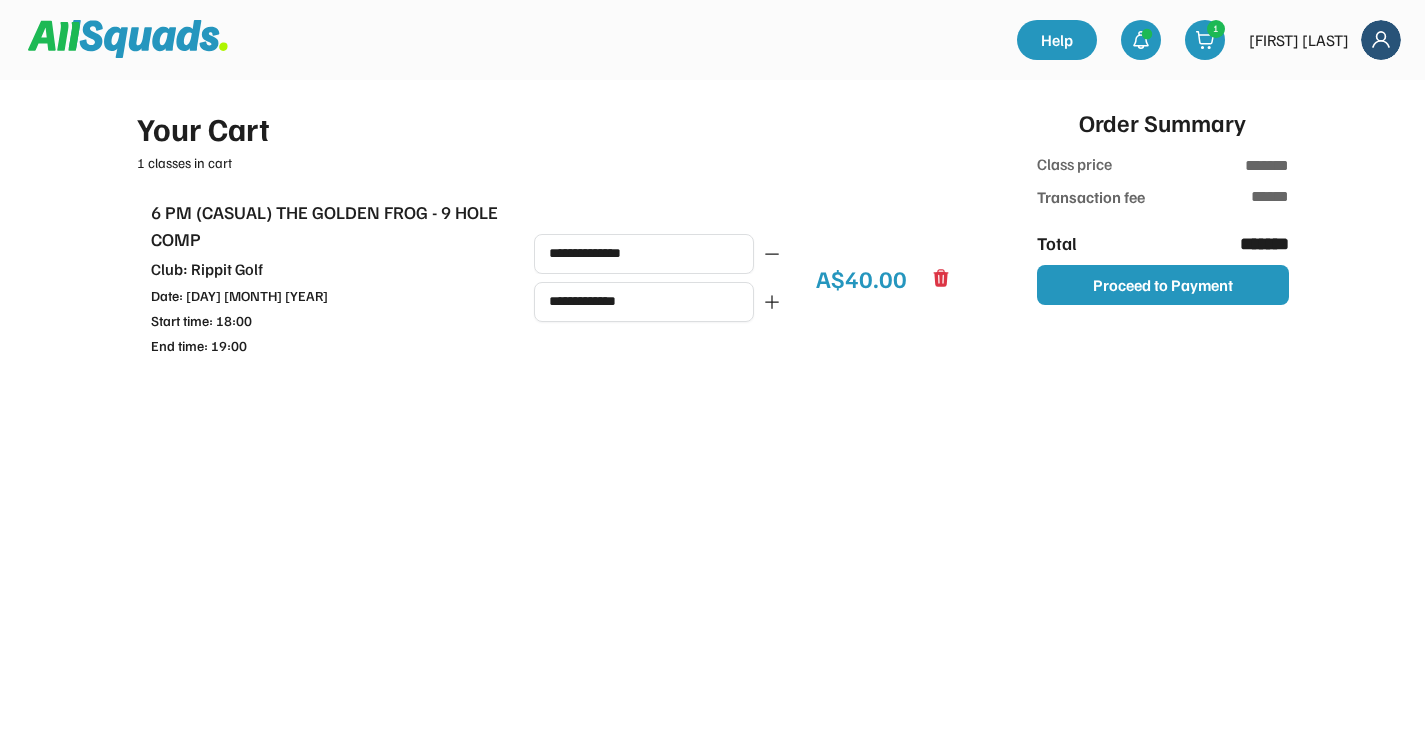 click at bounding box center (772, 302) 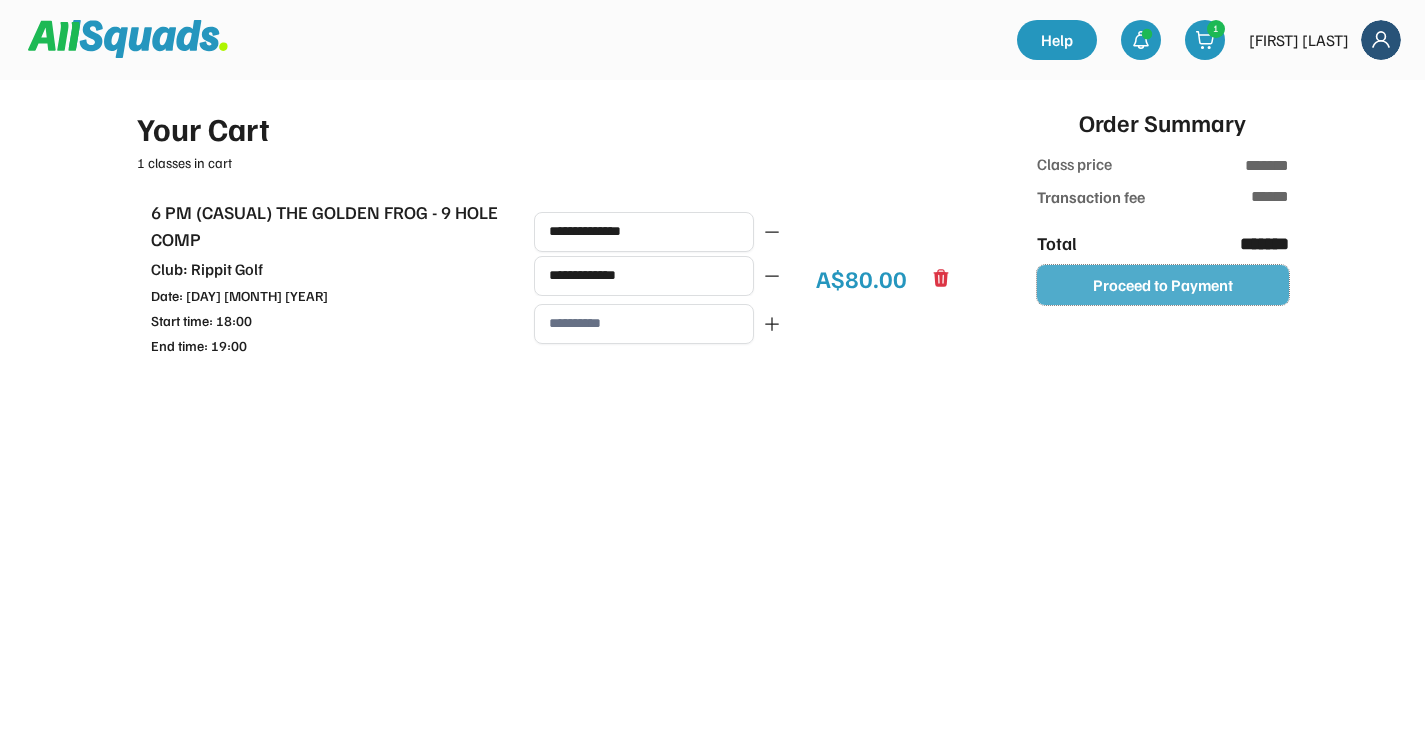 click on "Proceed to Payment" at bounding box center (1163, 285) 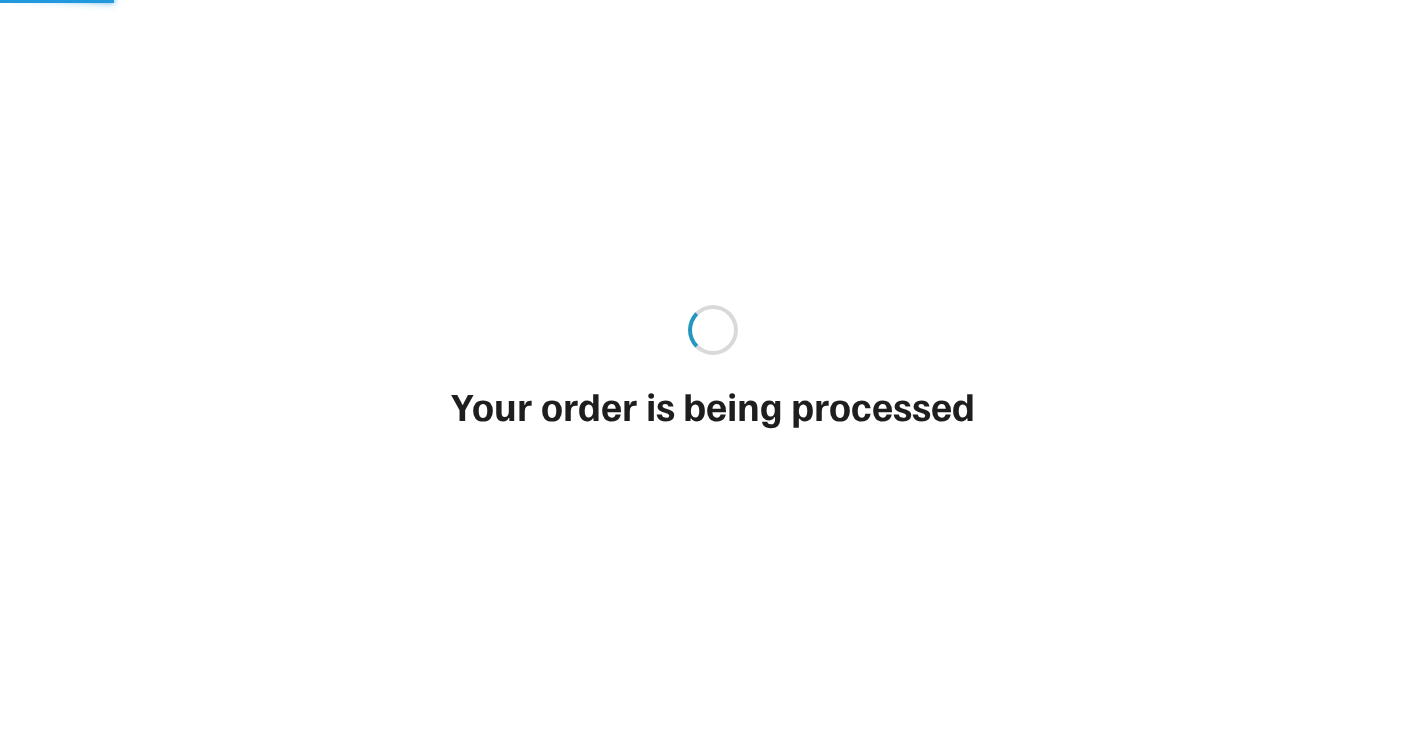 scroll, scrollTop: 0, scrollLeft: 0, axis: both 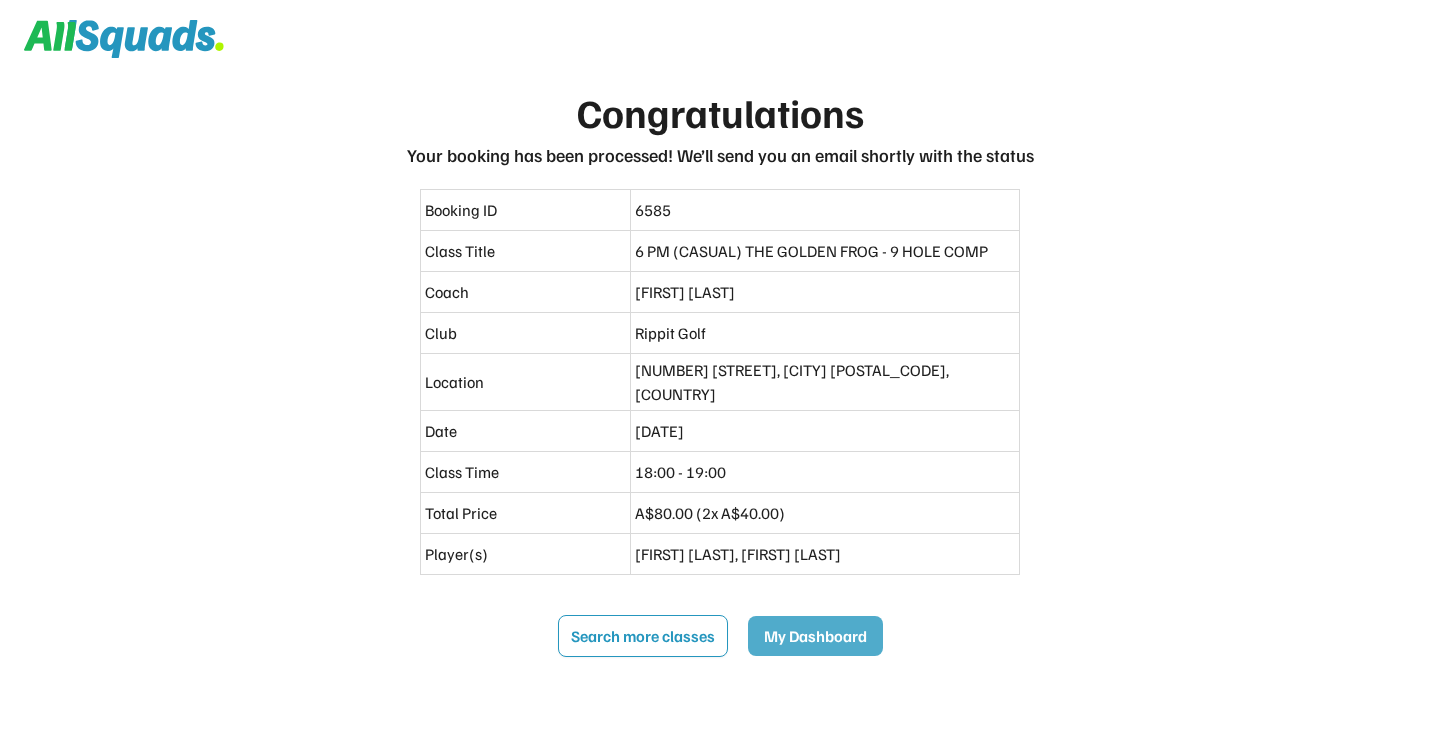 click on "My Dashboard" at bounding box center (815, 636) 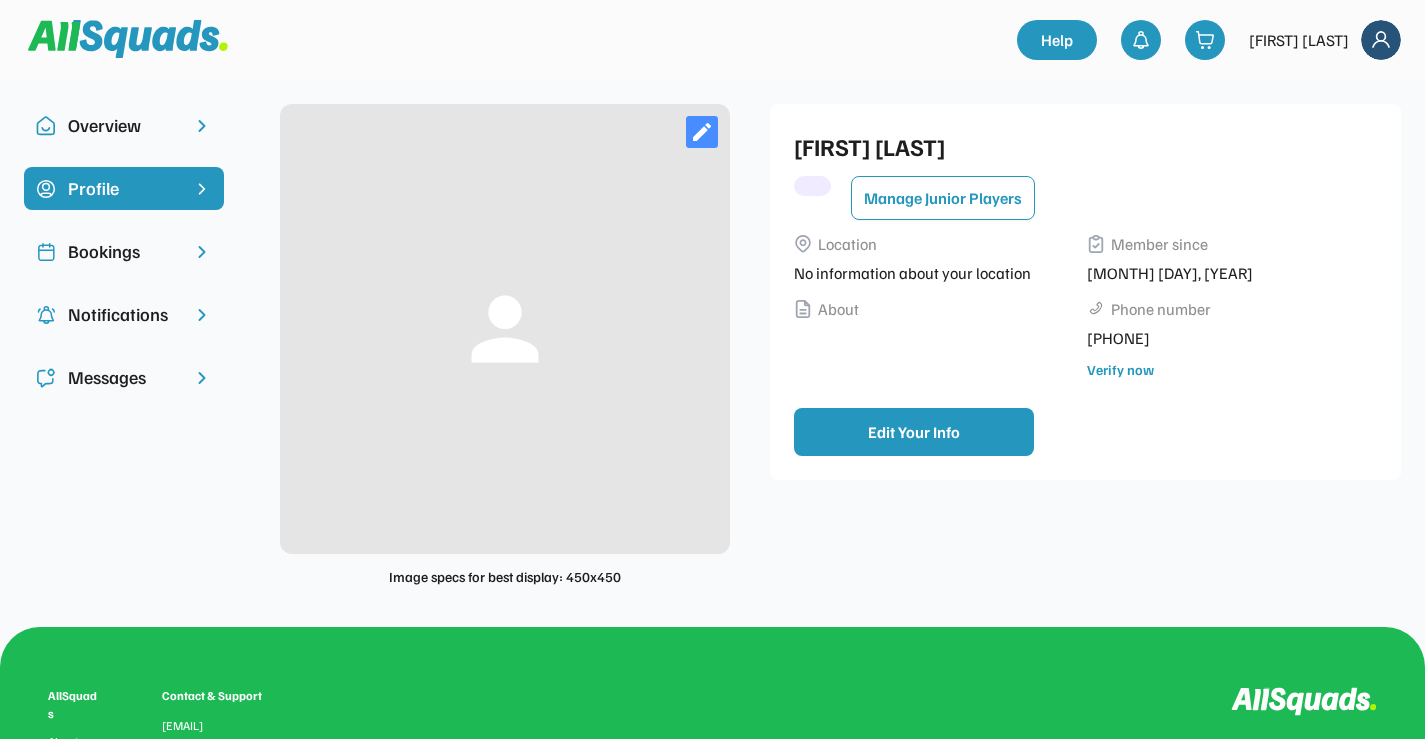 scroll, scrollTop: 0, scrollLeft: 0, axis: both 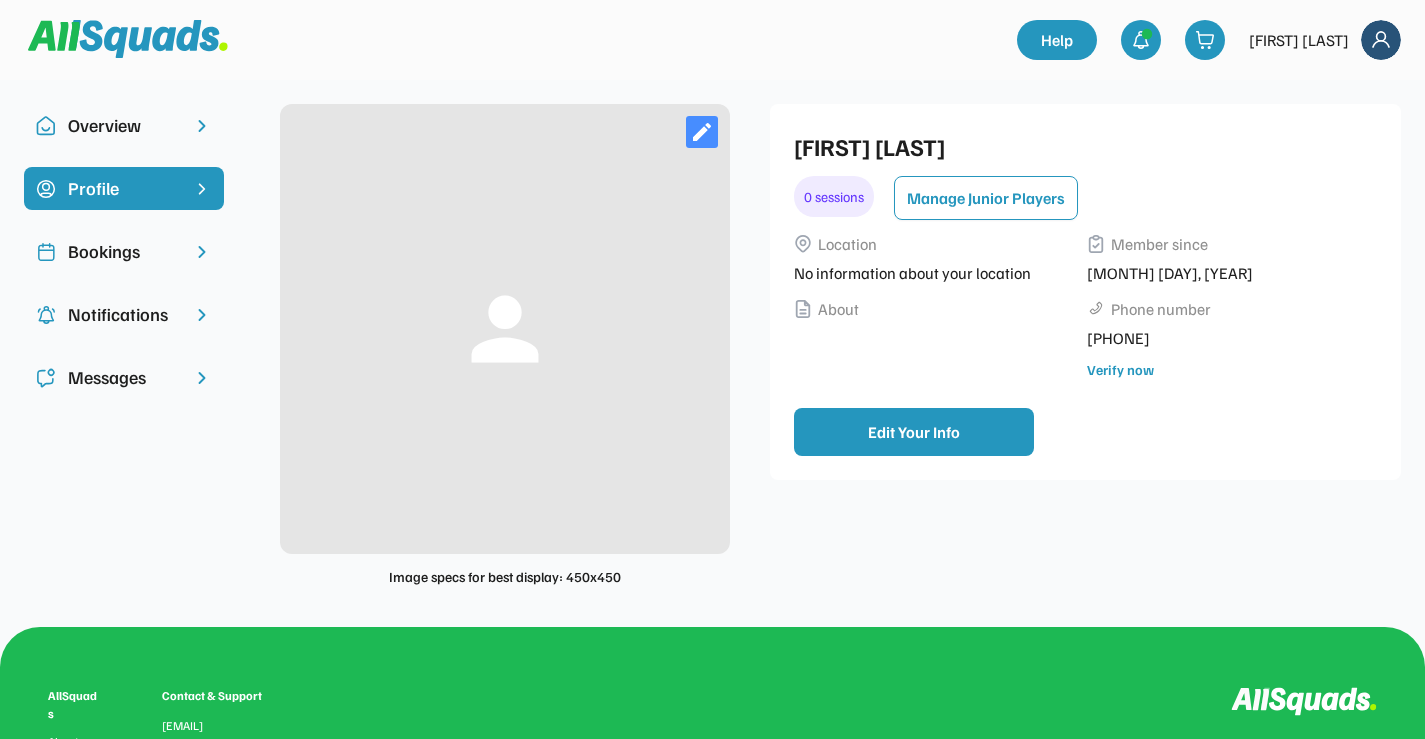 click at bounding box center (1381, 40) 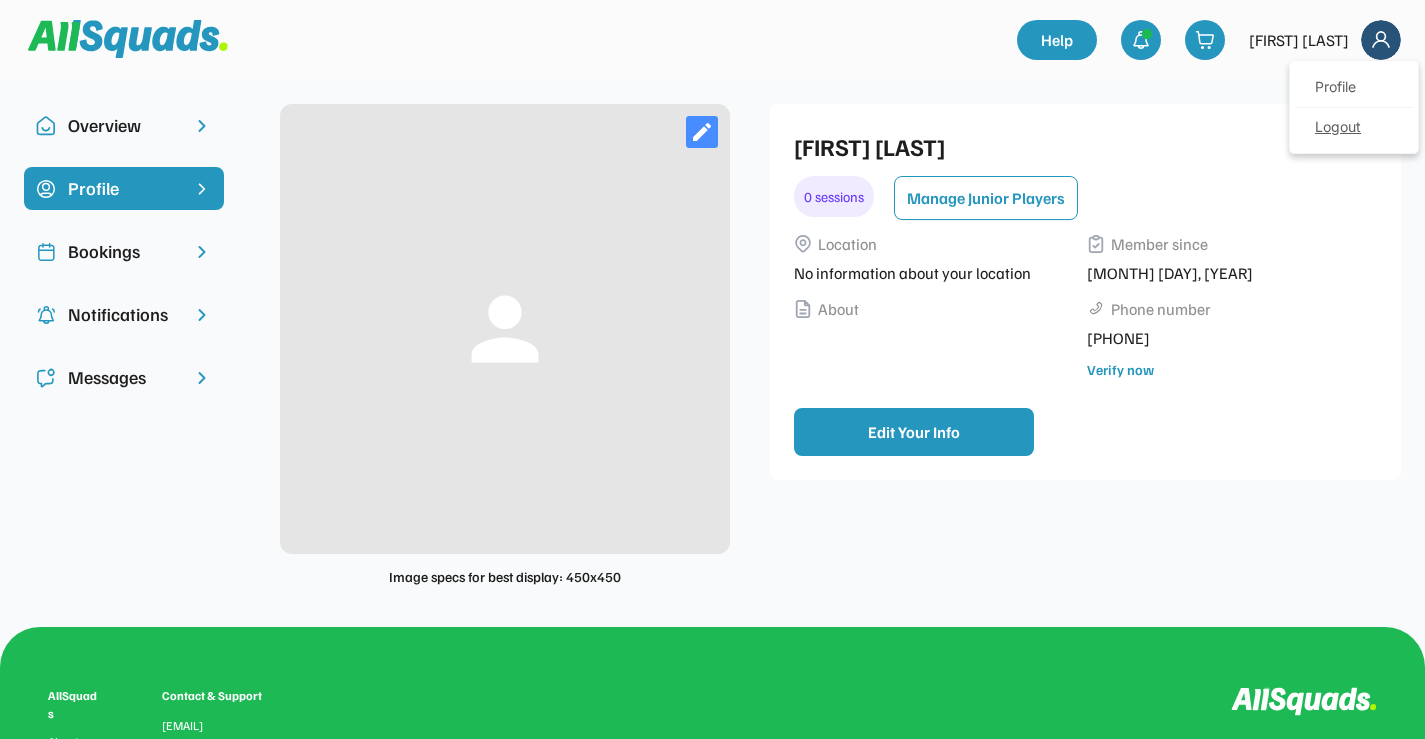 click on "Logout" at bounding box center (1354, 128) 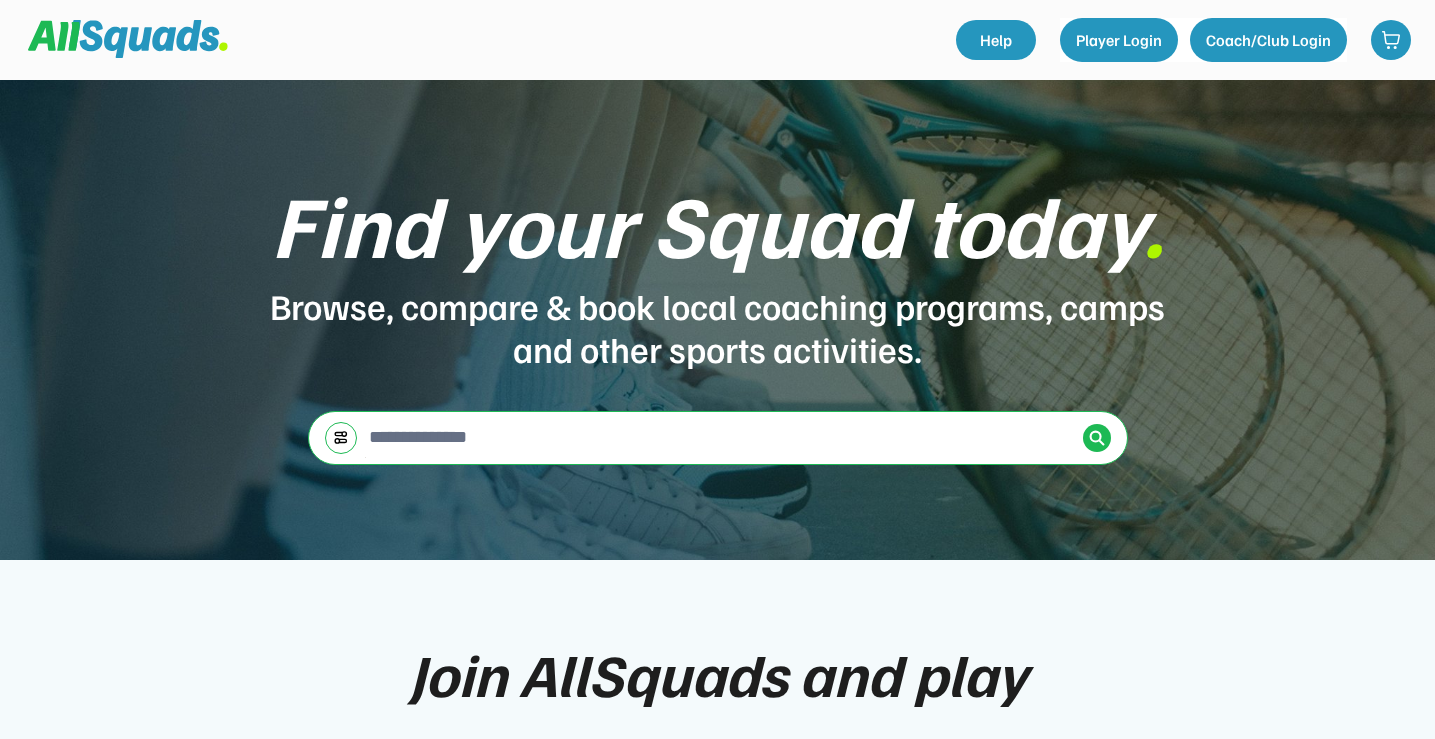 scroll, scrollTop: 0, scrollLeft: 0, axis: both 